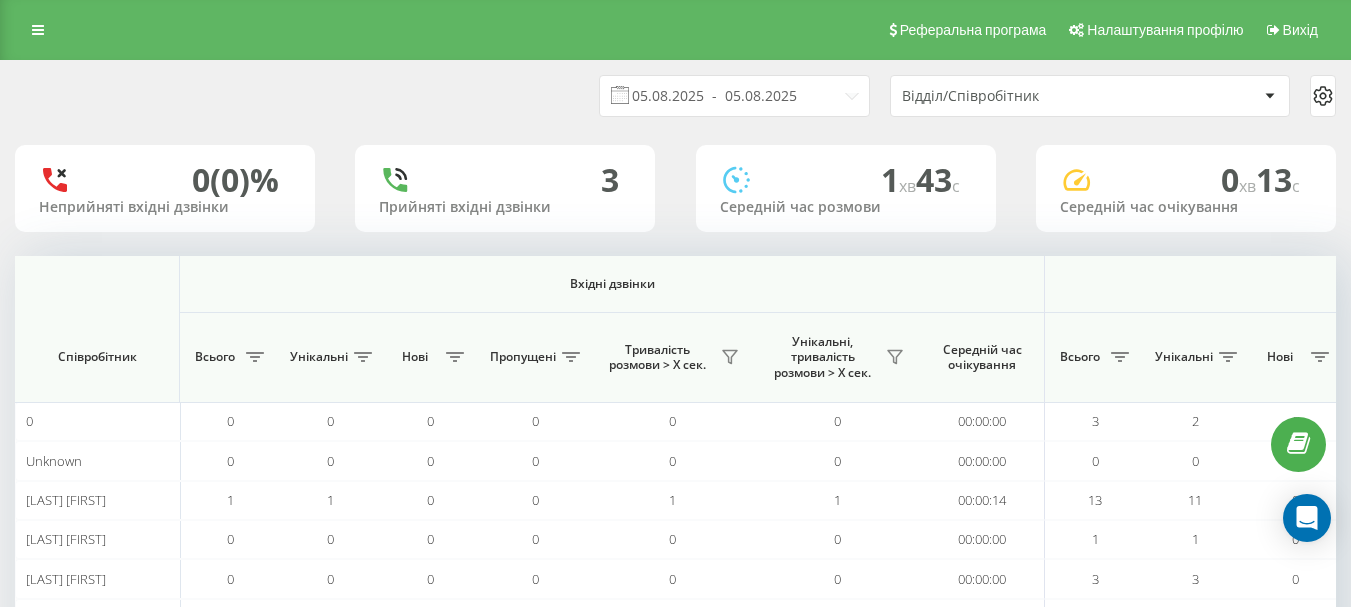 scroll, scrollTop: 129, scrollLeft: 0, axis: vertical 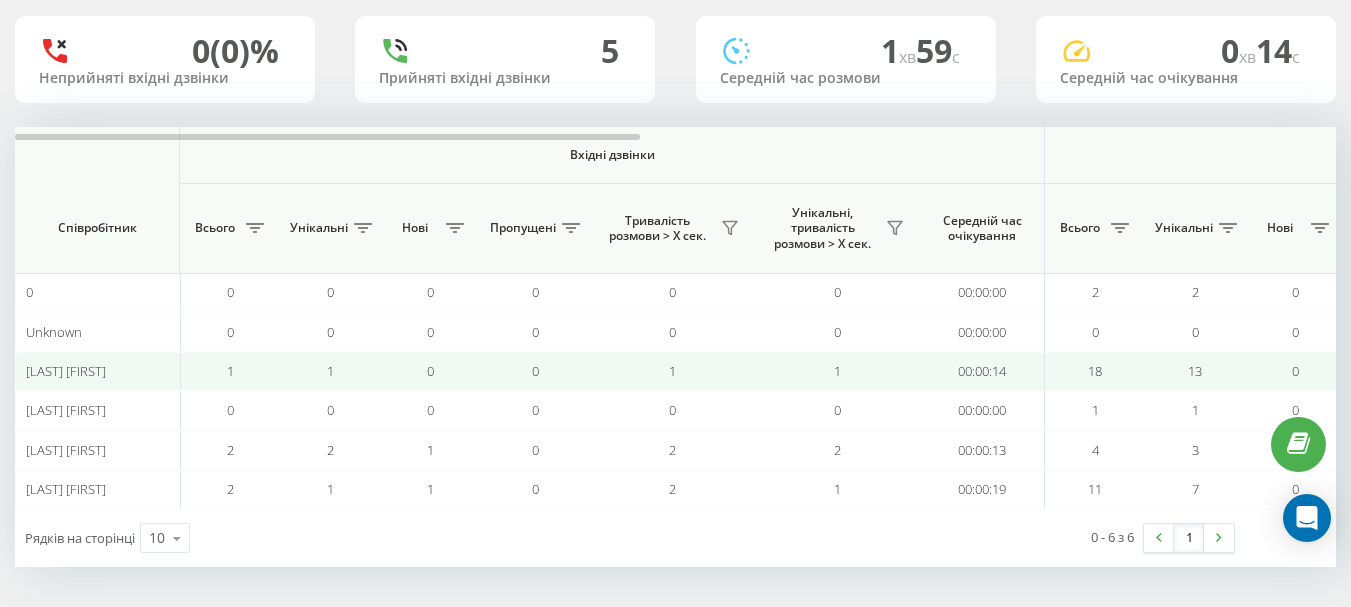 click on "1" at bounding box center [837, 371] 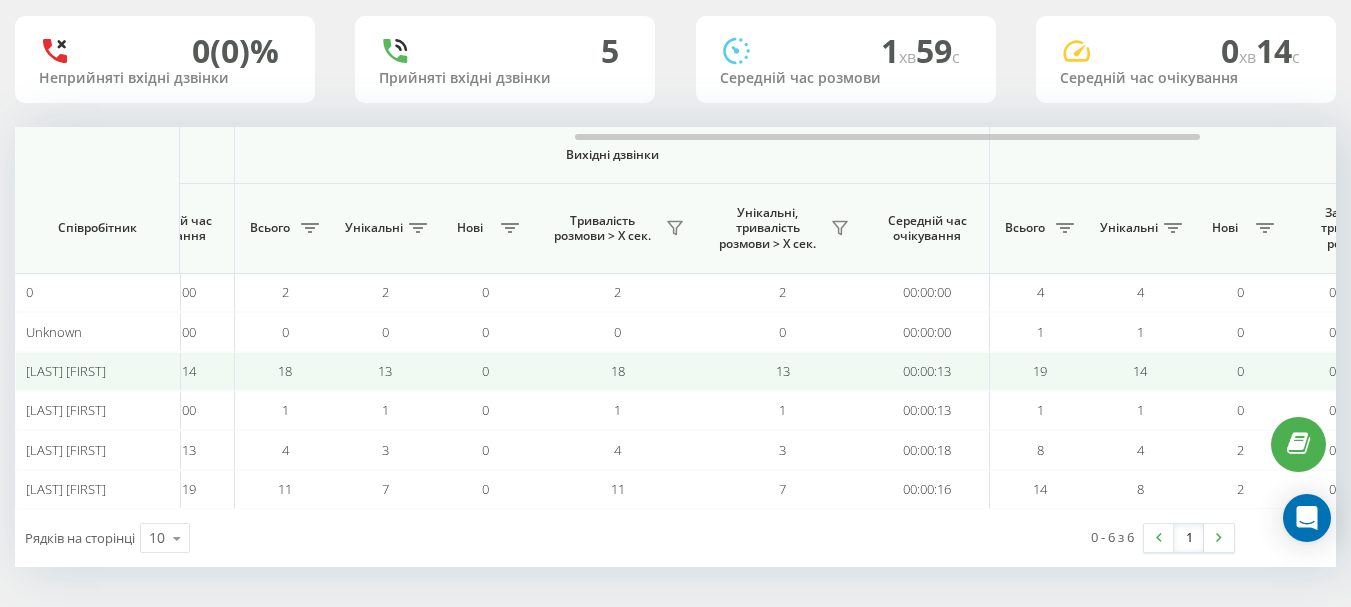 scroll, scrollTop: 0, scrollLeft: 1080, axis: horizontal 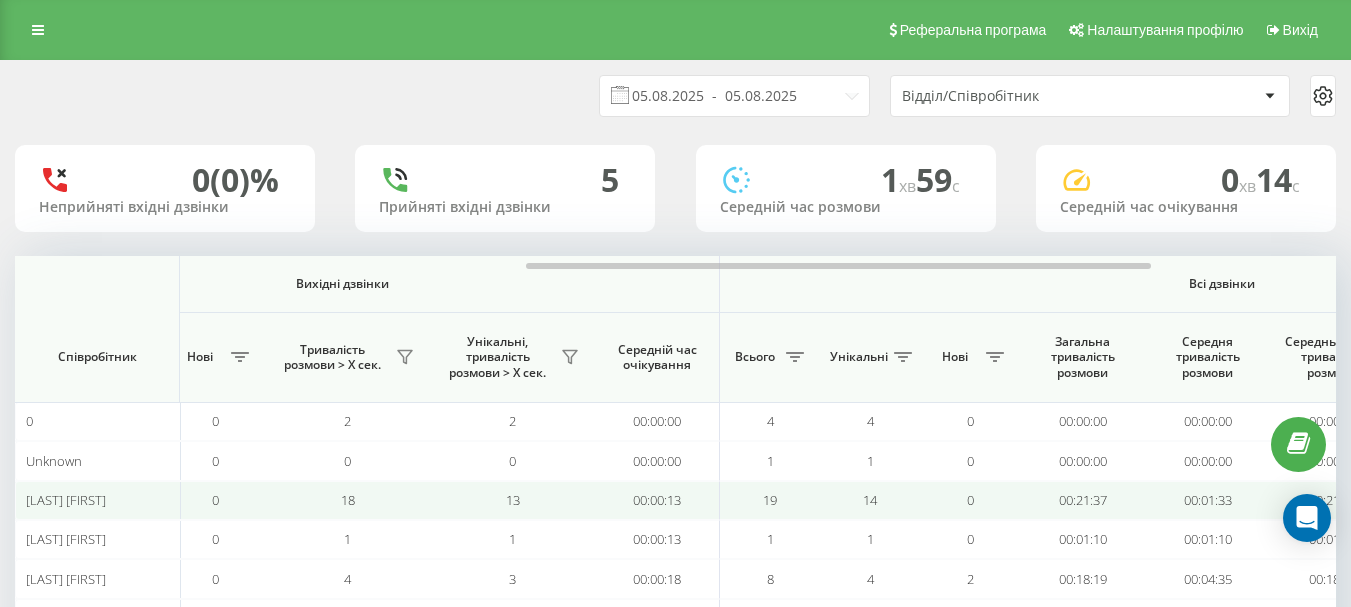 click on "18" at bounding box center (347, 500) 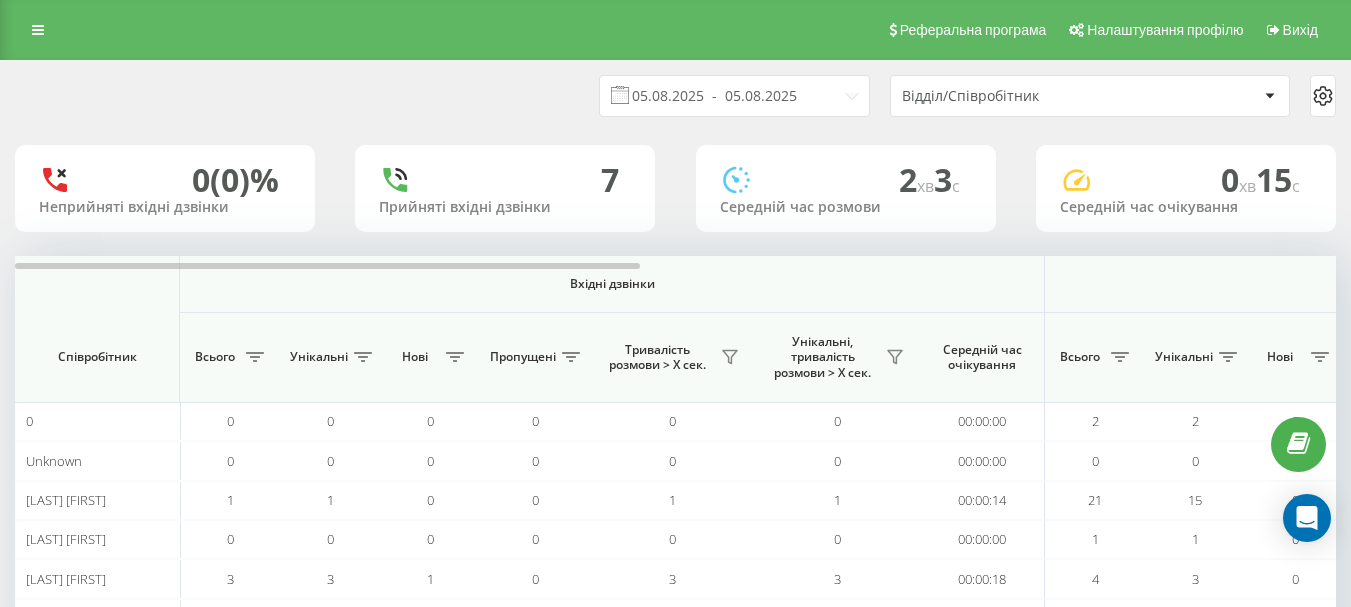 scroll, scrollTop: 0, scrollLeft: 0, axis: both 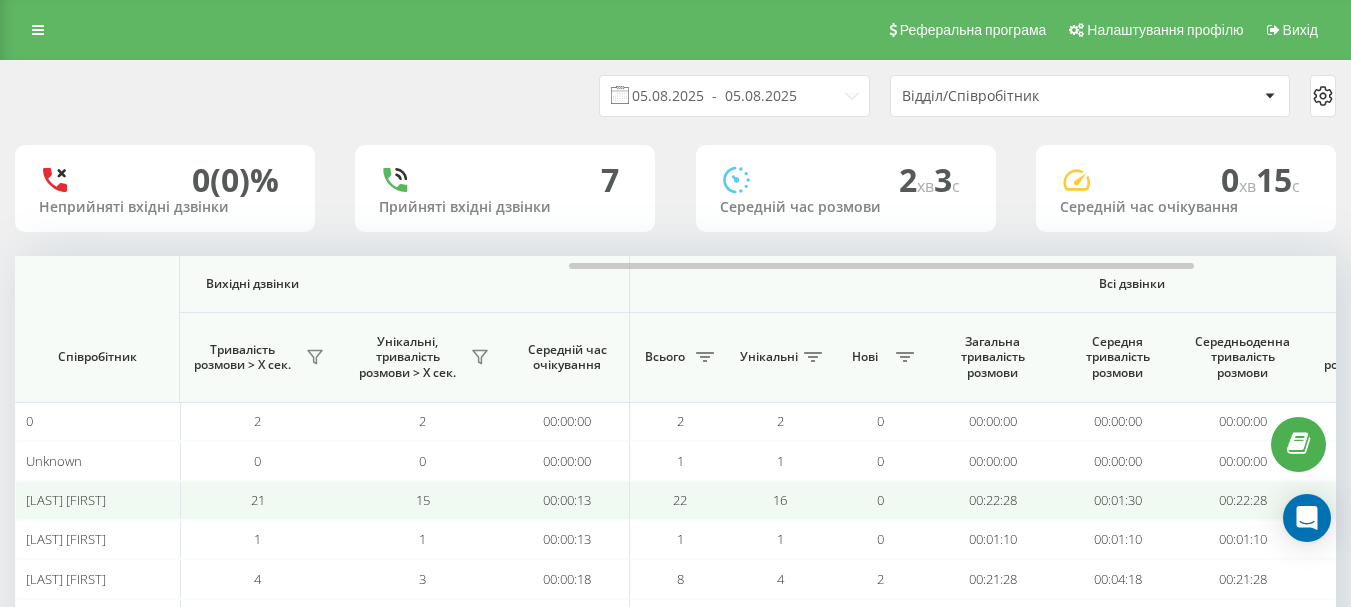 click on "00:00:13" at bounding box center (567, 500) 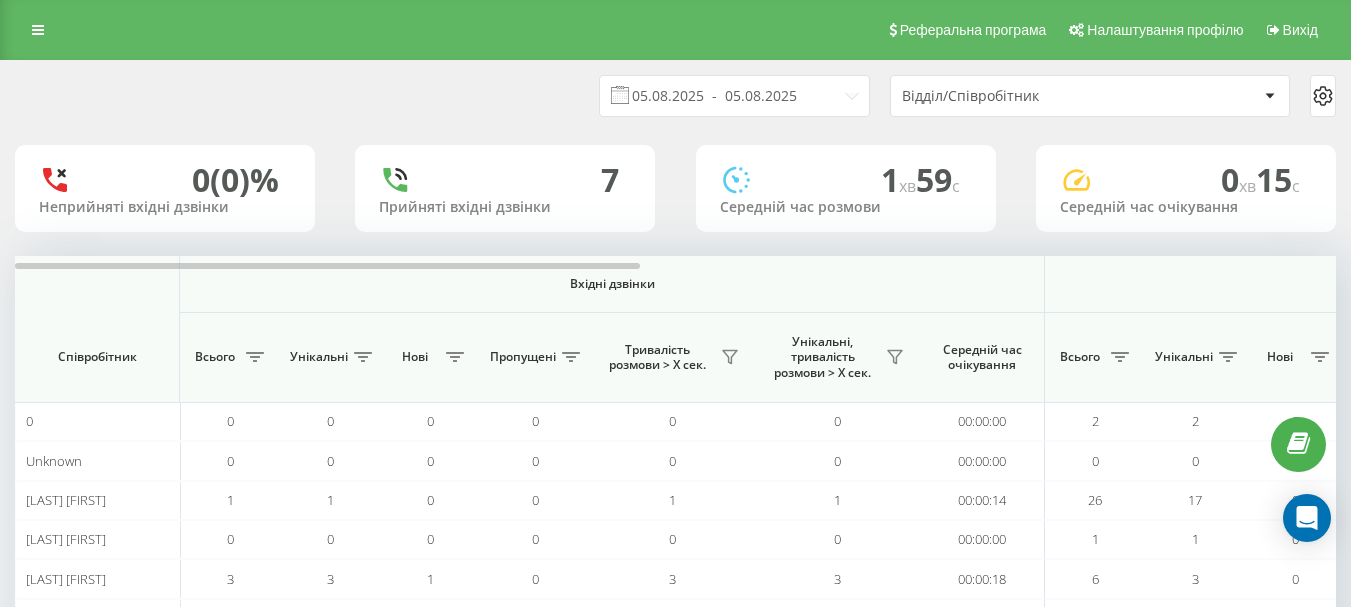 scroll, scrollTop: 0, scrollLeft: 0, axis: both 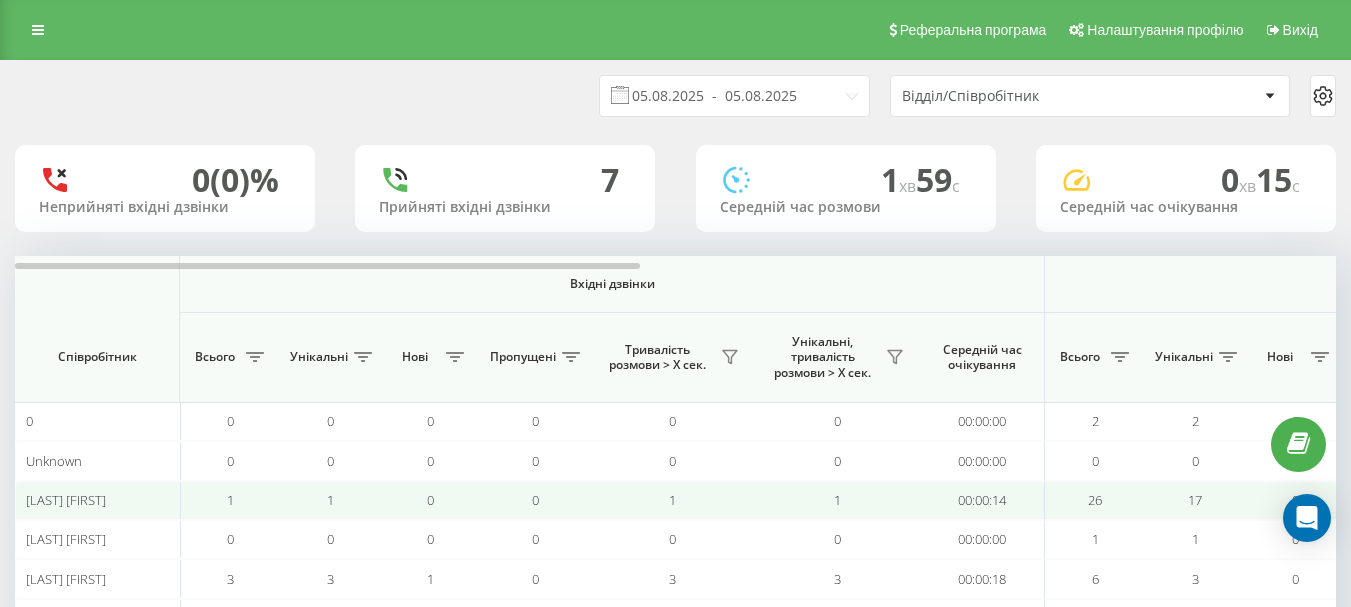 click on "00:00:14" at bounding box center (982, 500) 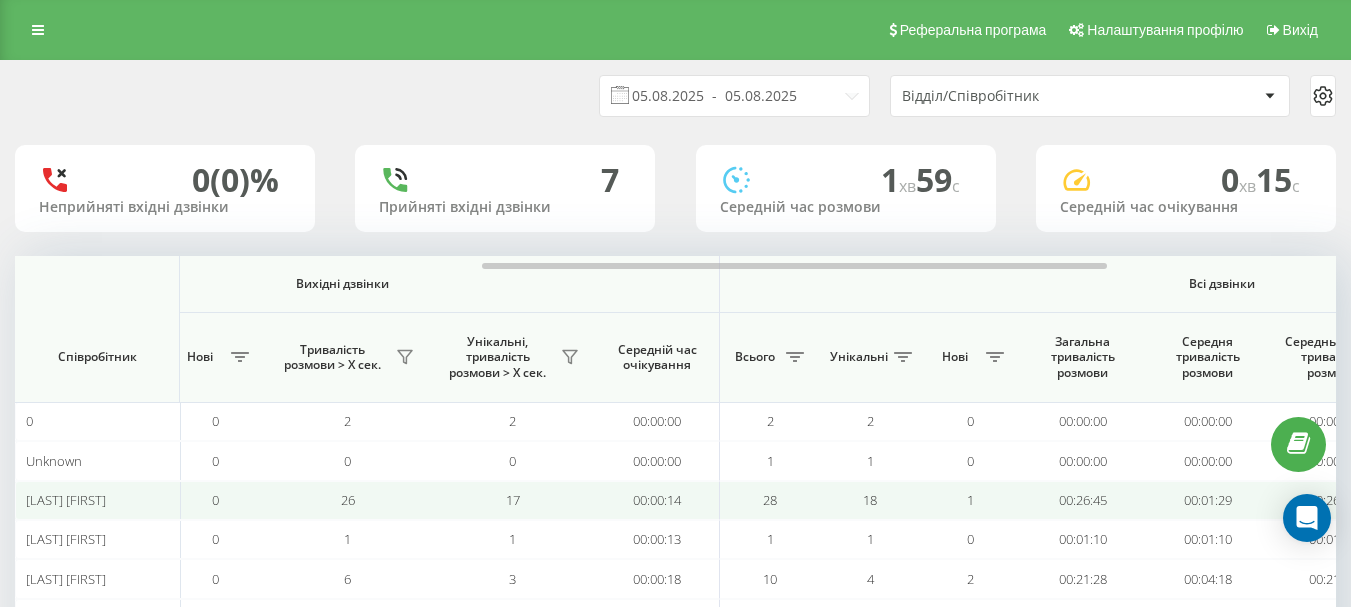 scroll, scrollTop: 0, scrollLeft: 1140, axis: horizontal 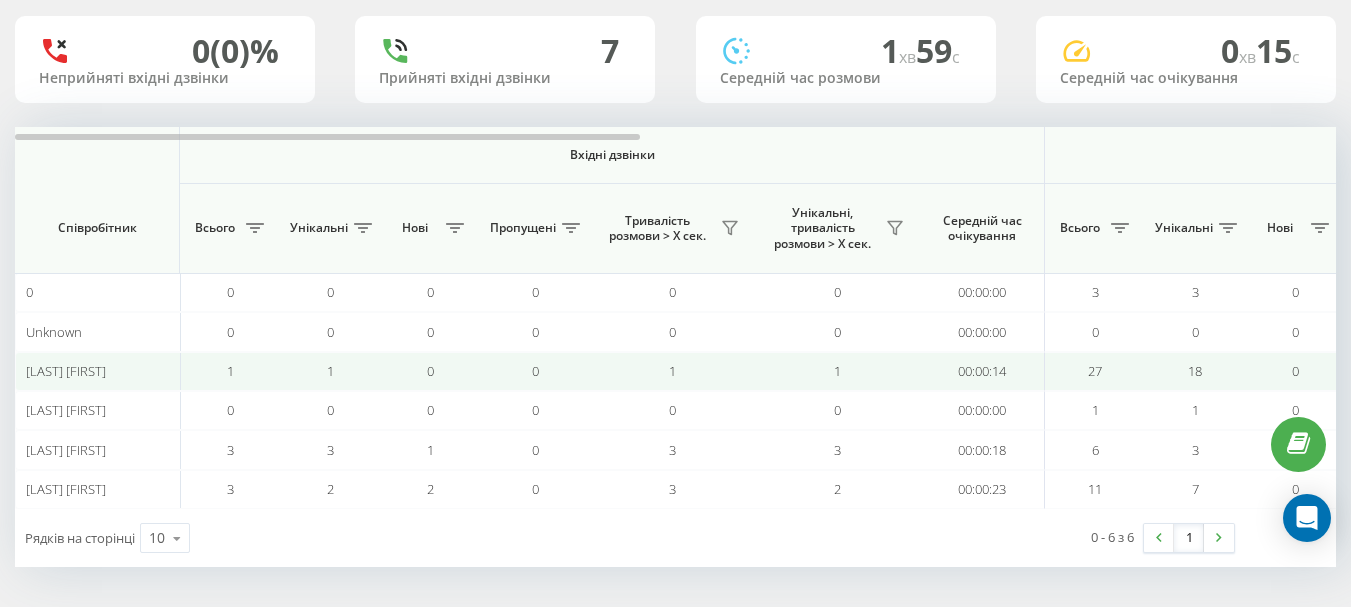 click on "1" at bounding box center [672, 371] 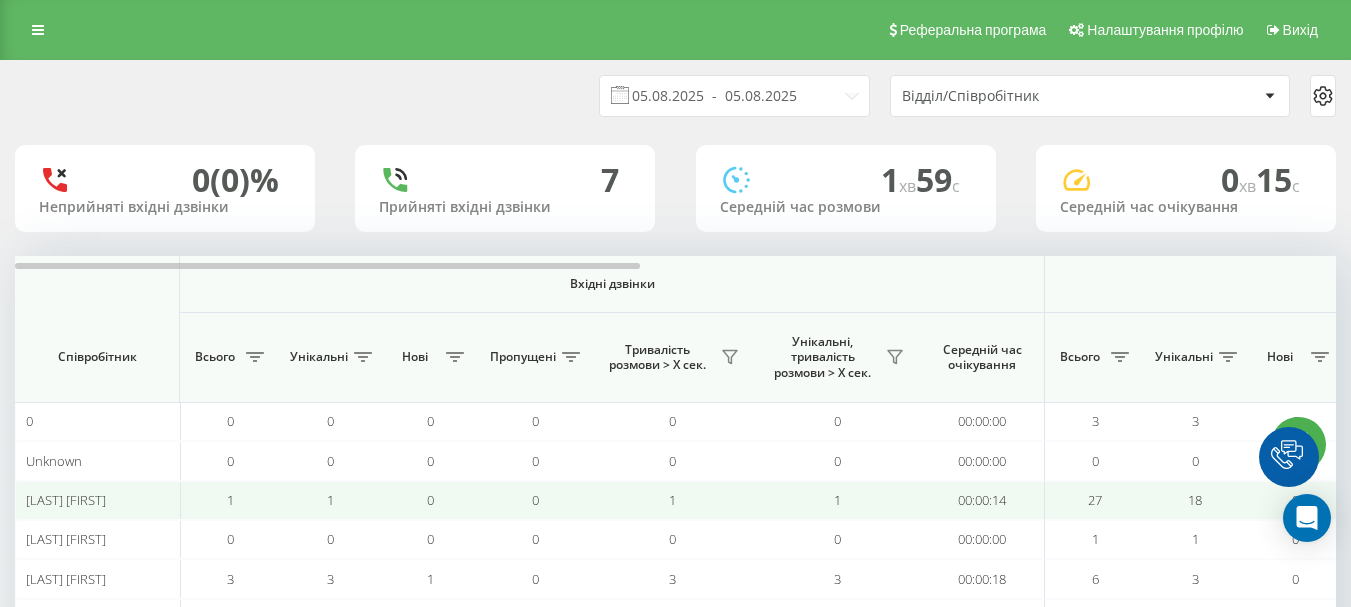 scroll, scrollTop: 0, scrollLeft: 0, axis: both 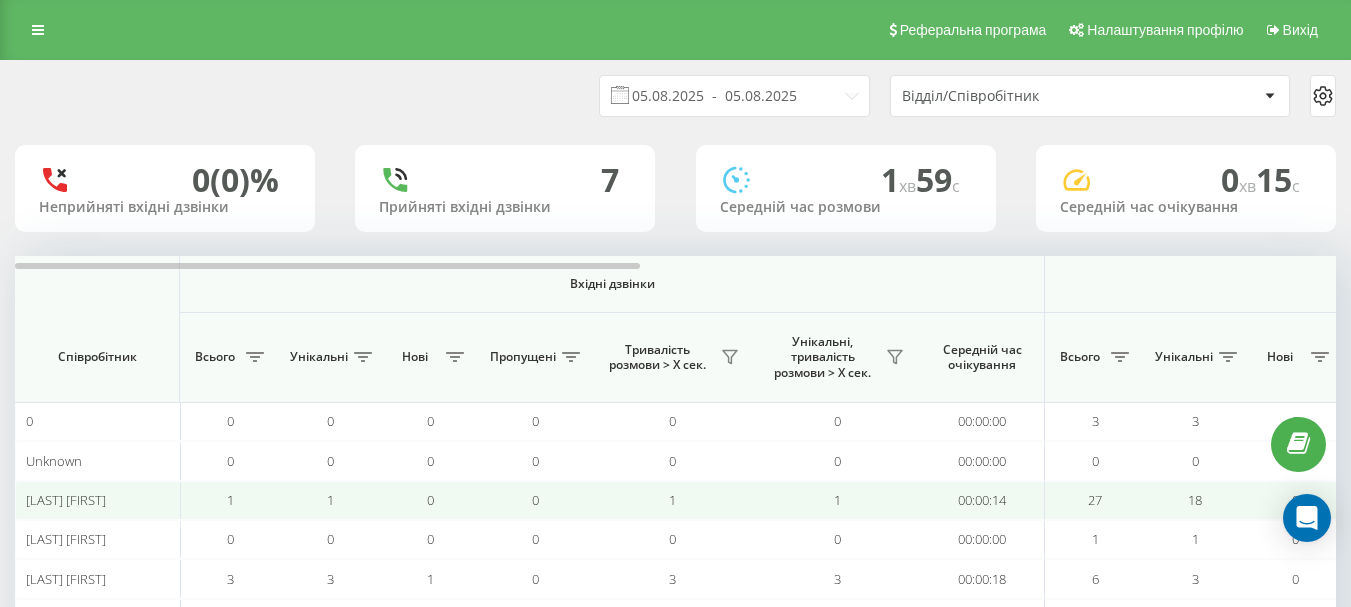 click on "0" at bounding box center [430, 500] 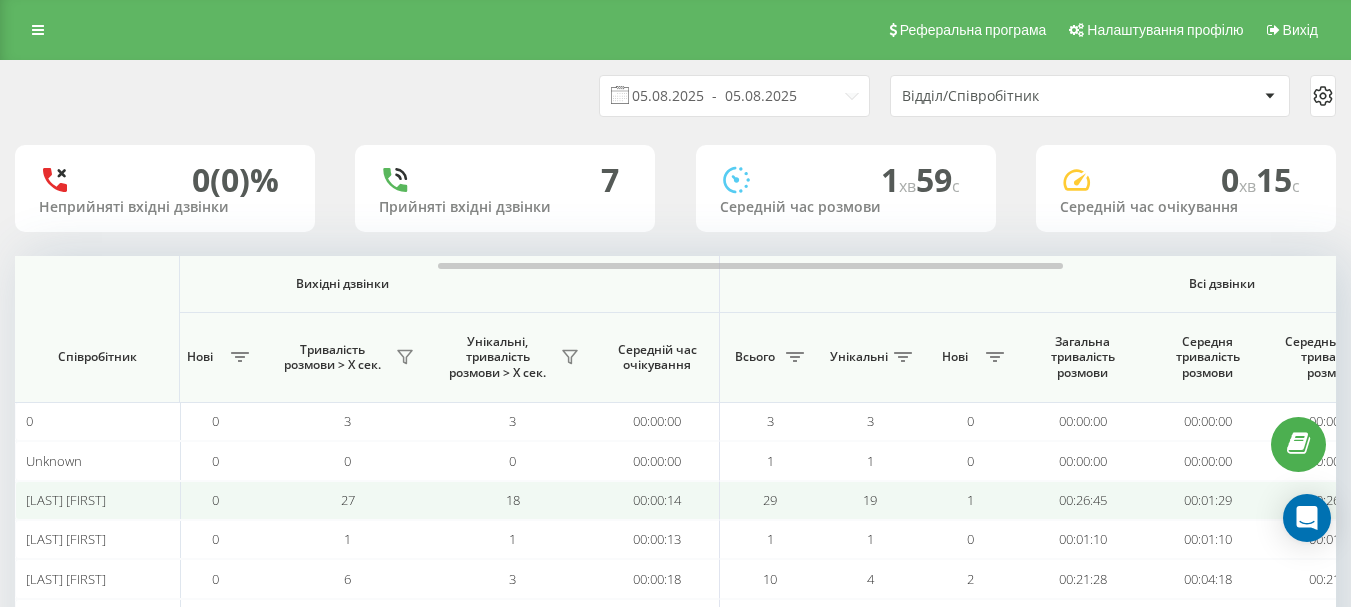 scroll, scrollTop: 0, scrollLeft: 1200, axis: horizontal 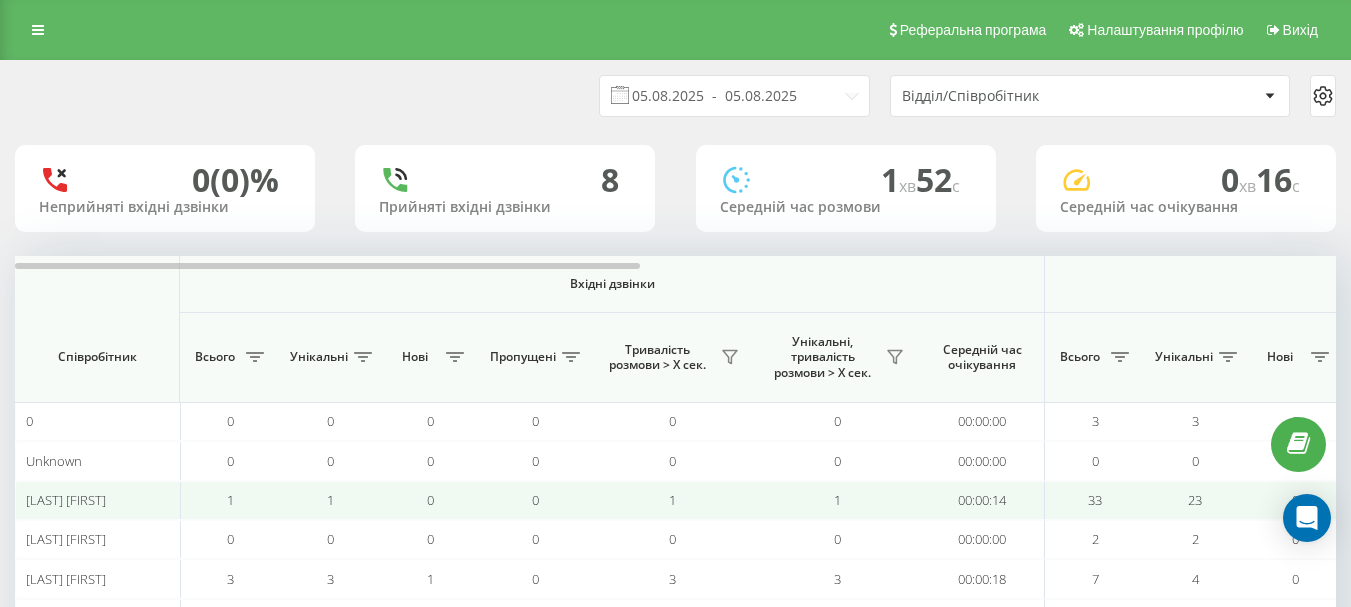 click on "1" at bounding box center [672, 500] 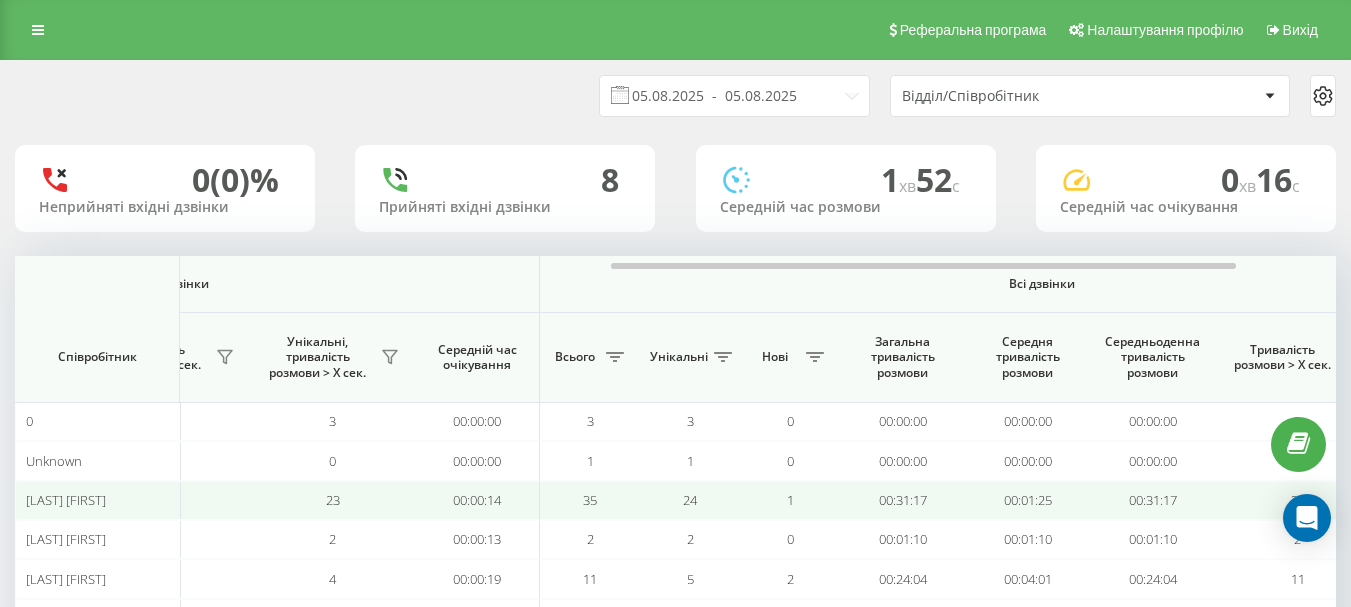 scroll, scrollTop: 0, scrollLeft: 1290, axis: horizontal 